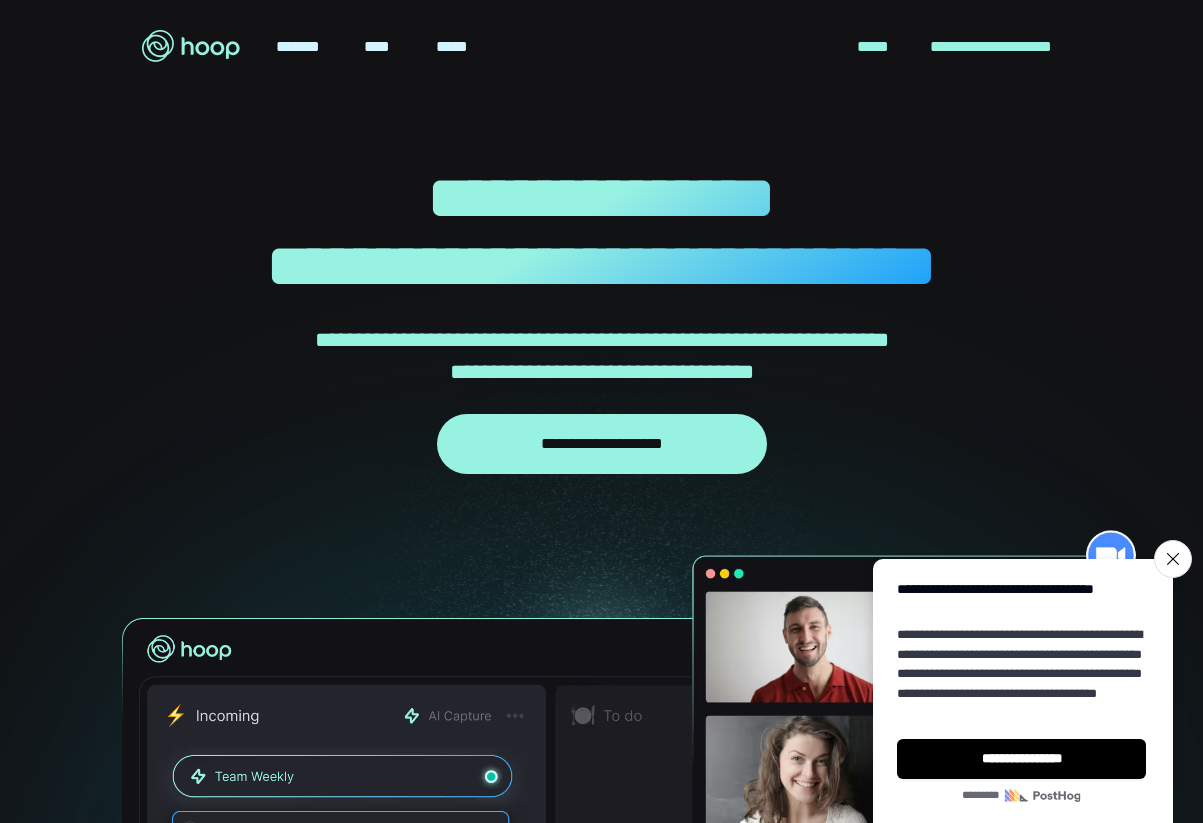 scroll, scrollTop: 0, scrollLeft: 0, axis: both 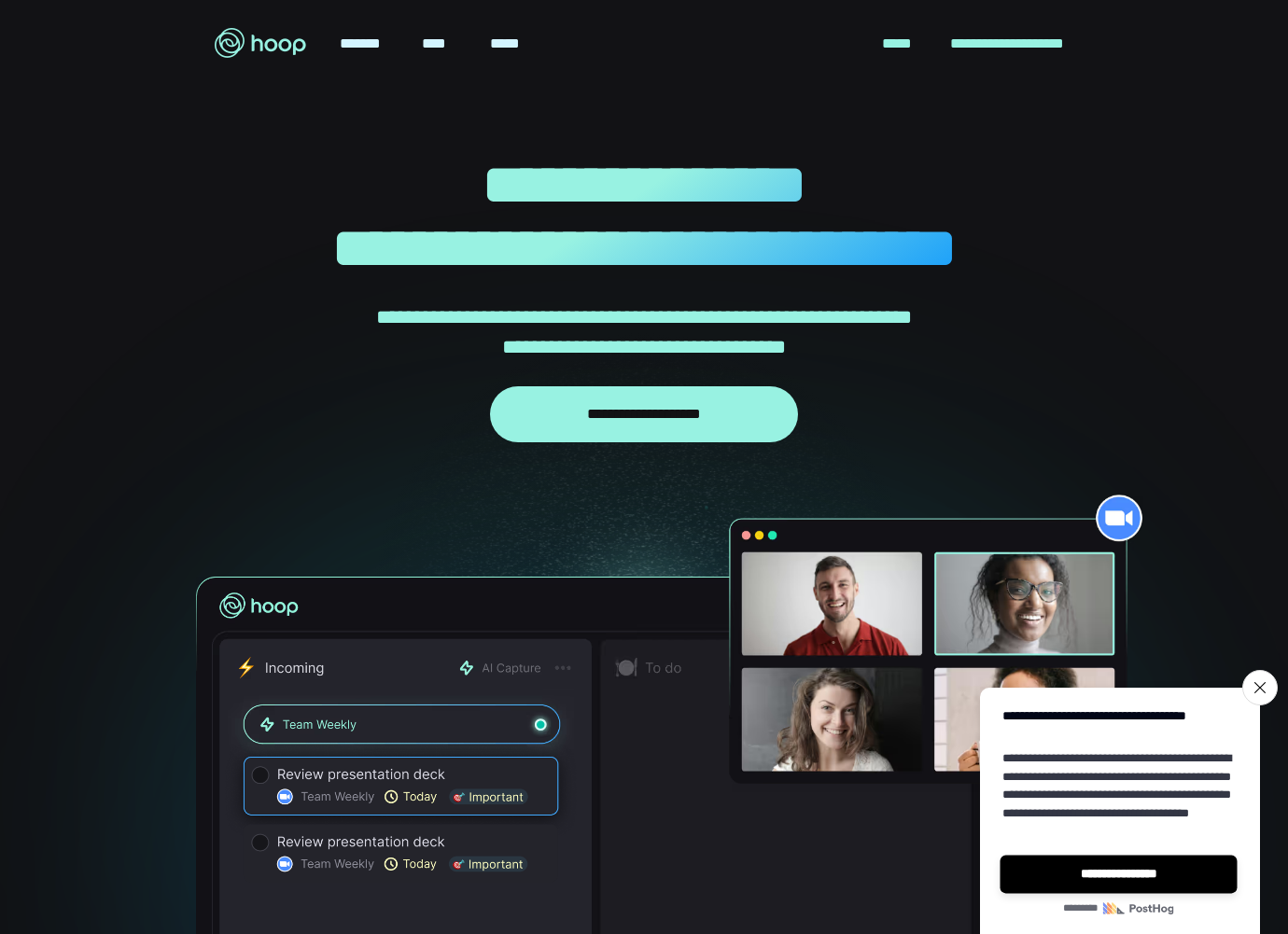 click on "**********" at bounding box center [1119, 873] 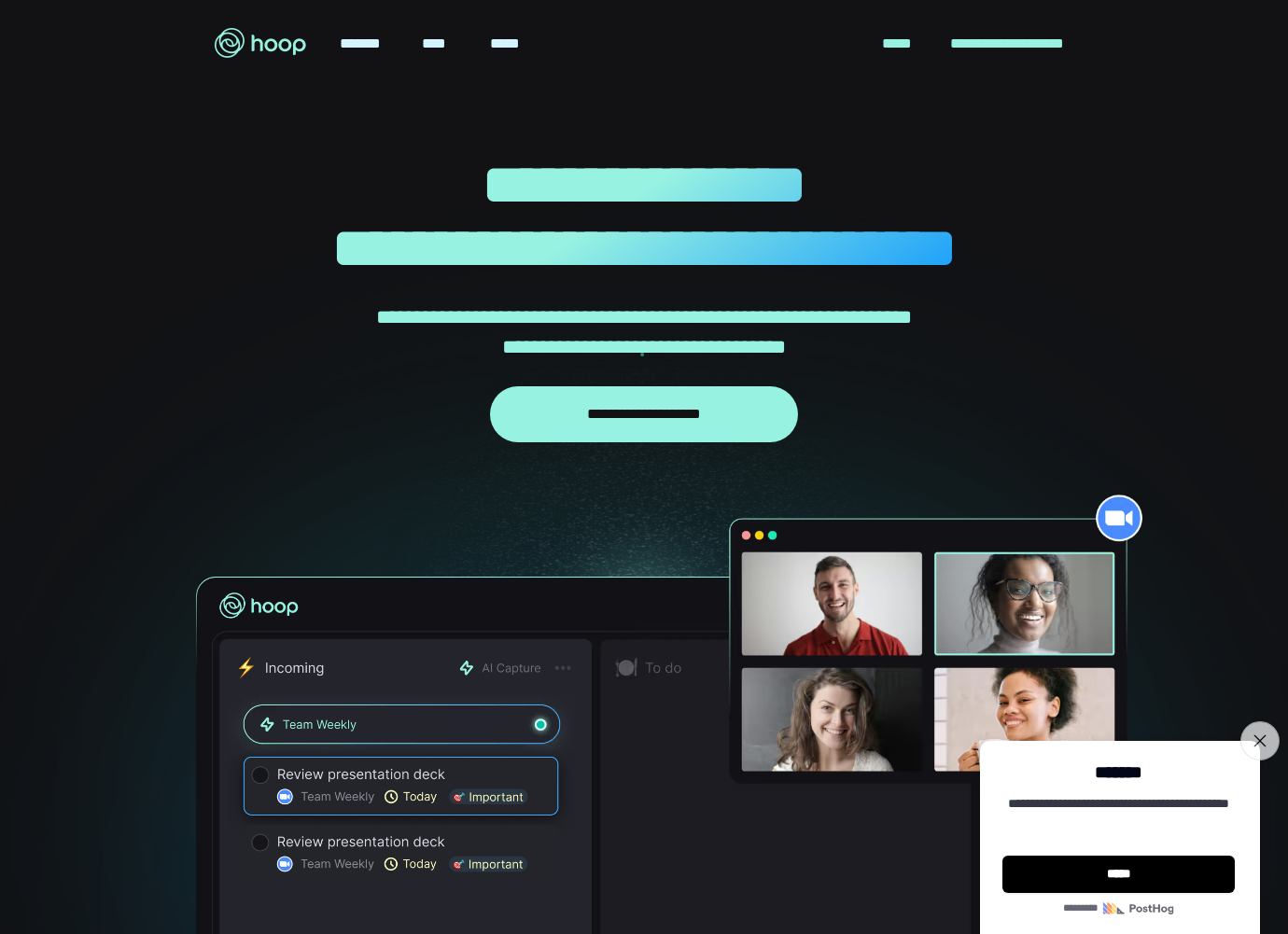 click on "**********" at bounding box center [1260, 742] 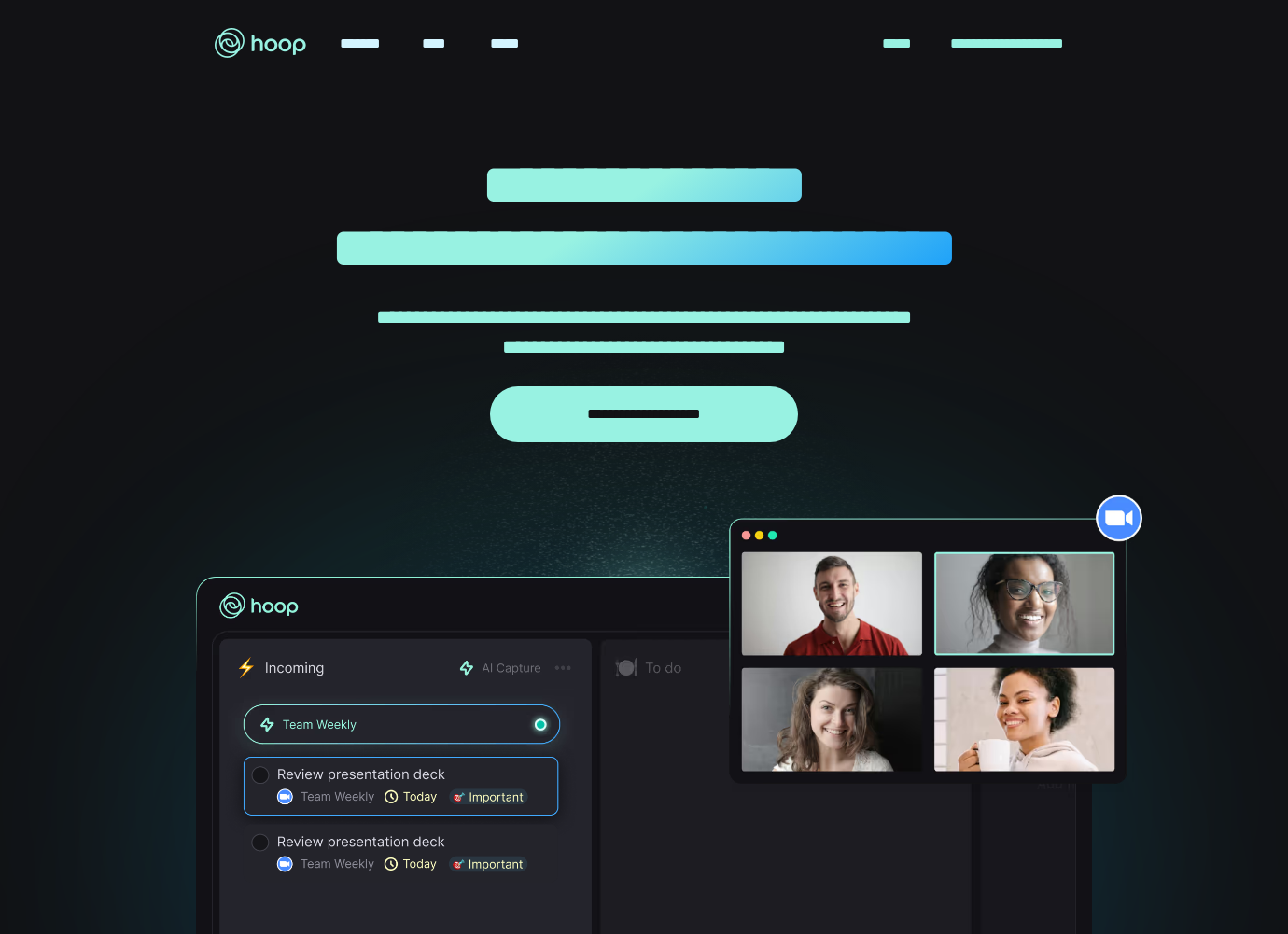 scroll, scrollTop: 0, scrollLeft: 0, axis: both 